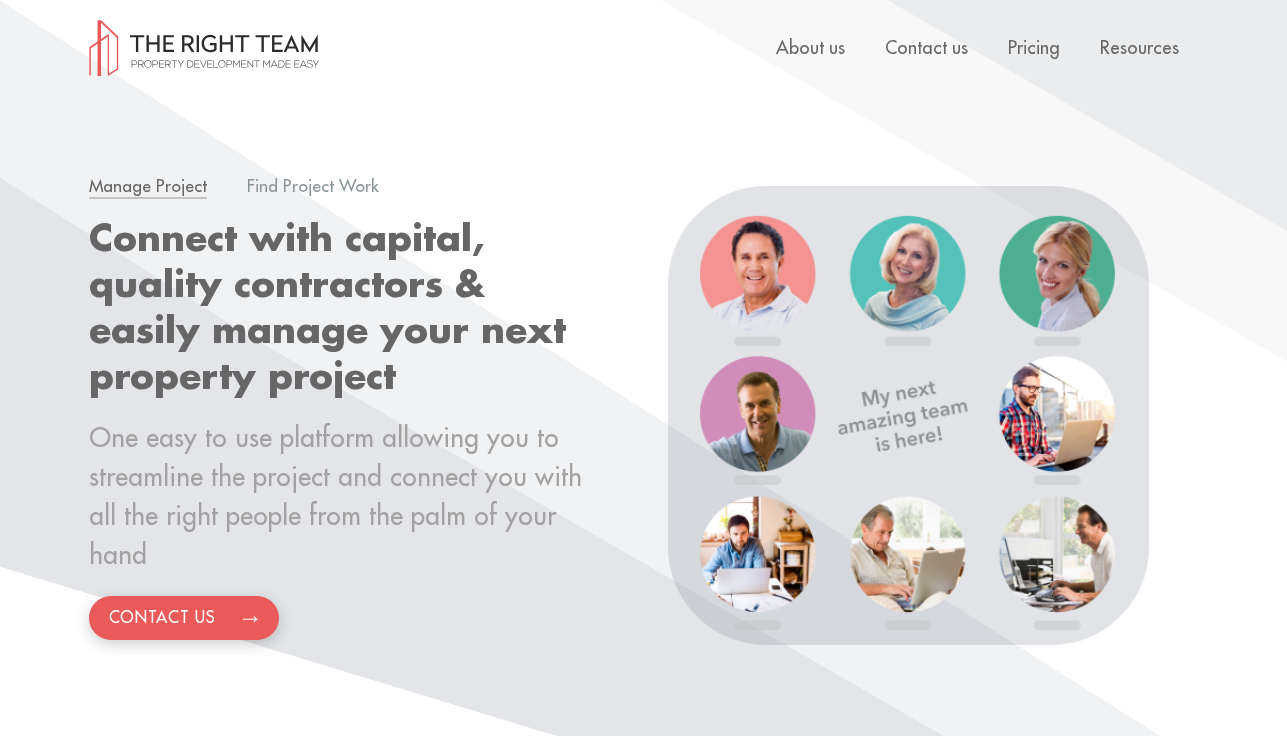scroll, scrollTop: 0, scrollLeft: 0, axis: both 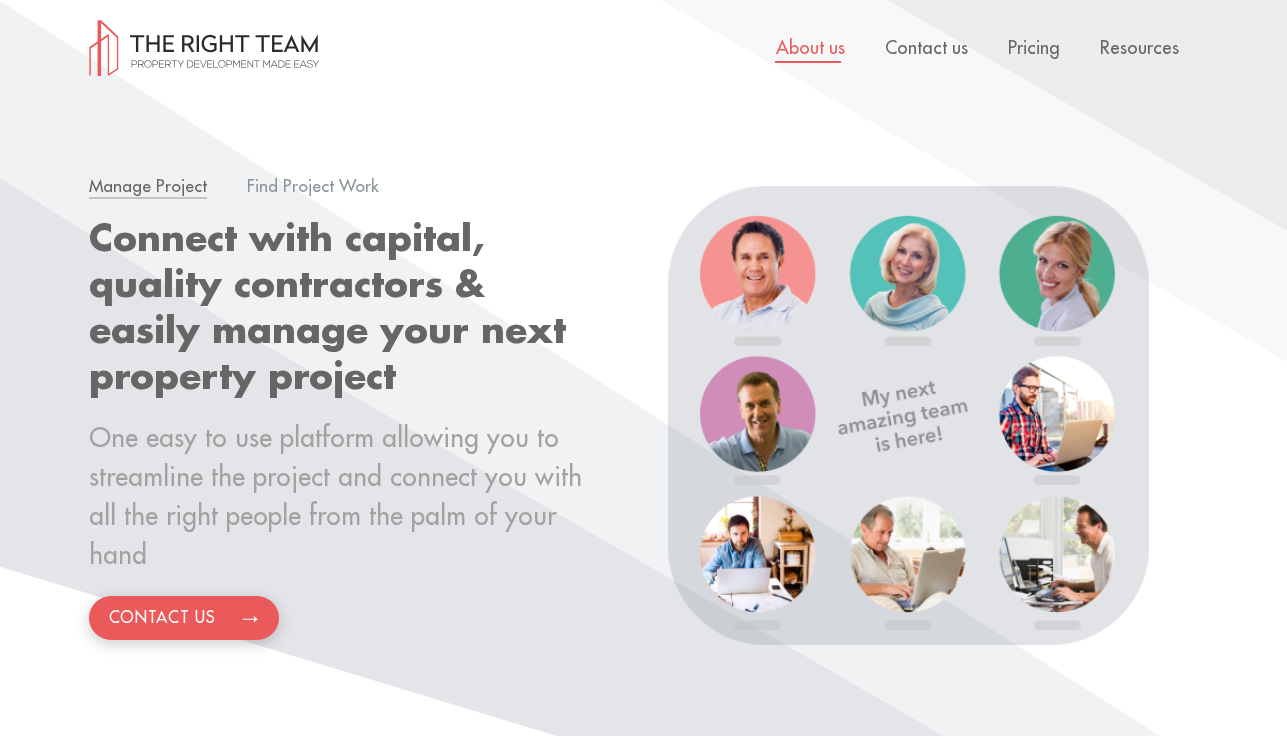 click on "About us" at bounding box center (810, 48) 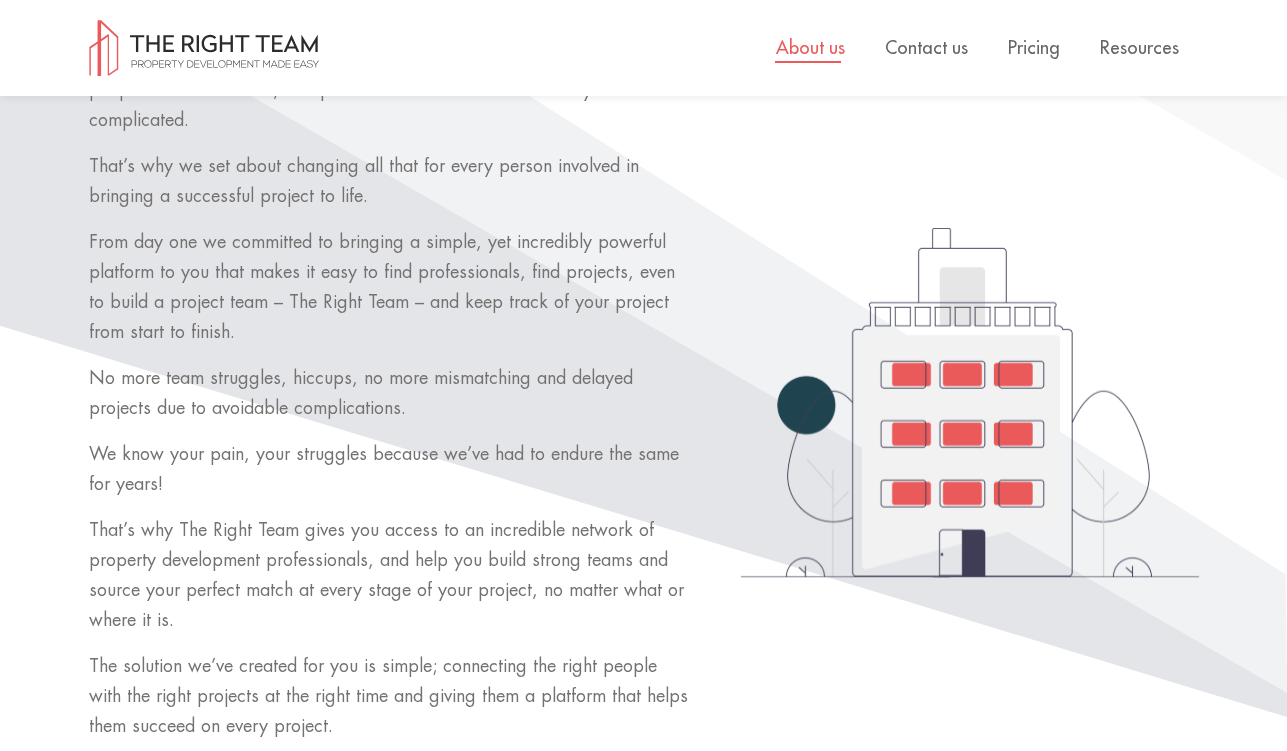 scroll, scrollTop: 0, scrollLeft: 0, axis: both 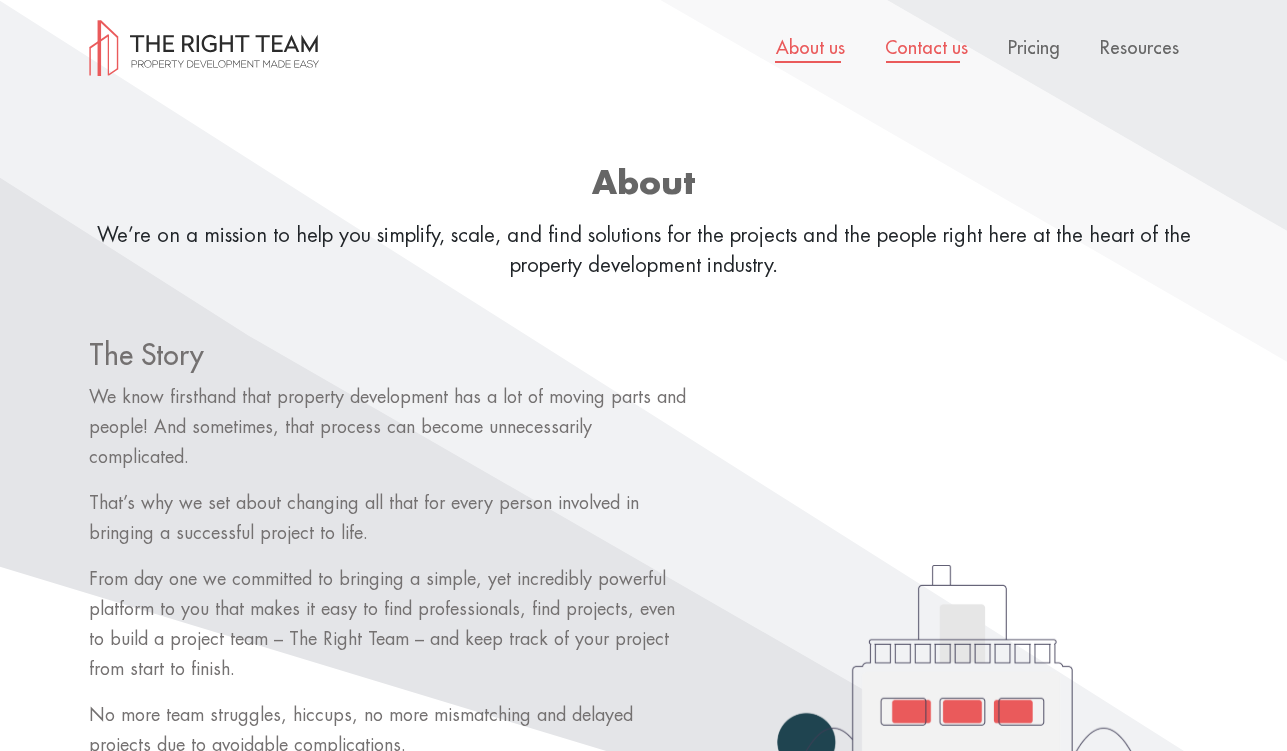 click on "Contact us" at bounding box center (926, 48) 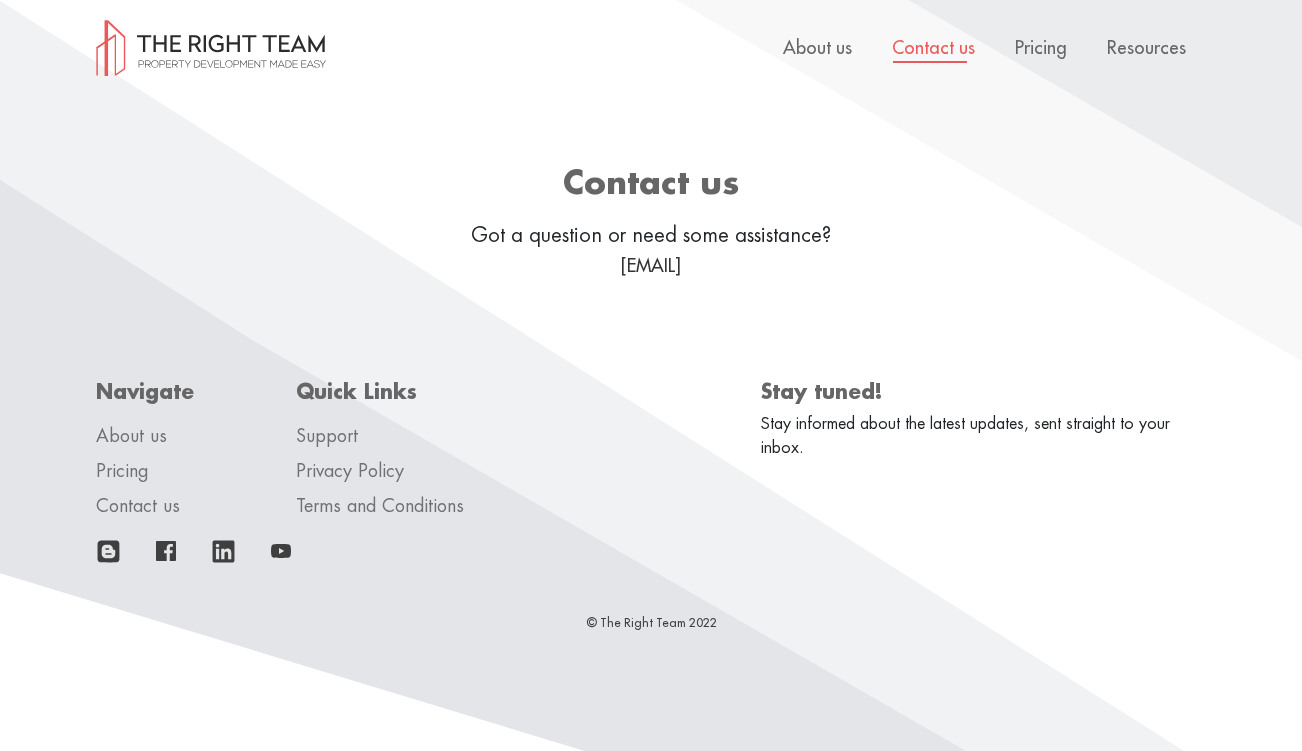 scroll, scrollTop: 0, scrollLeft: 0, axis: both 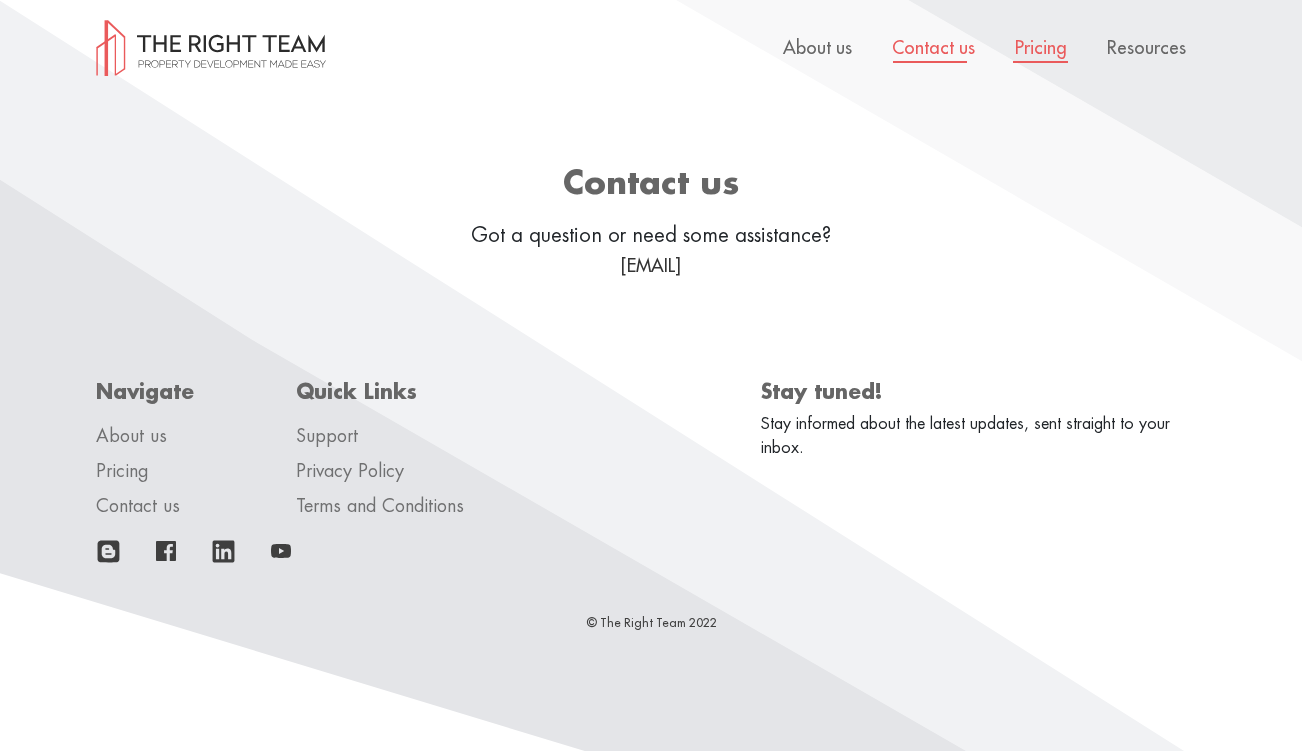 click on "Pricing" at bounding box center [1041, 48] 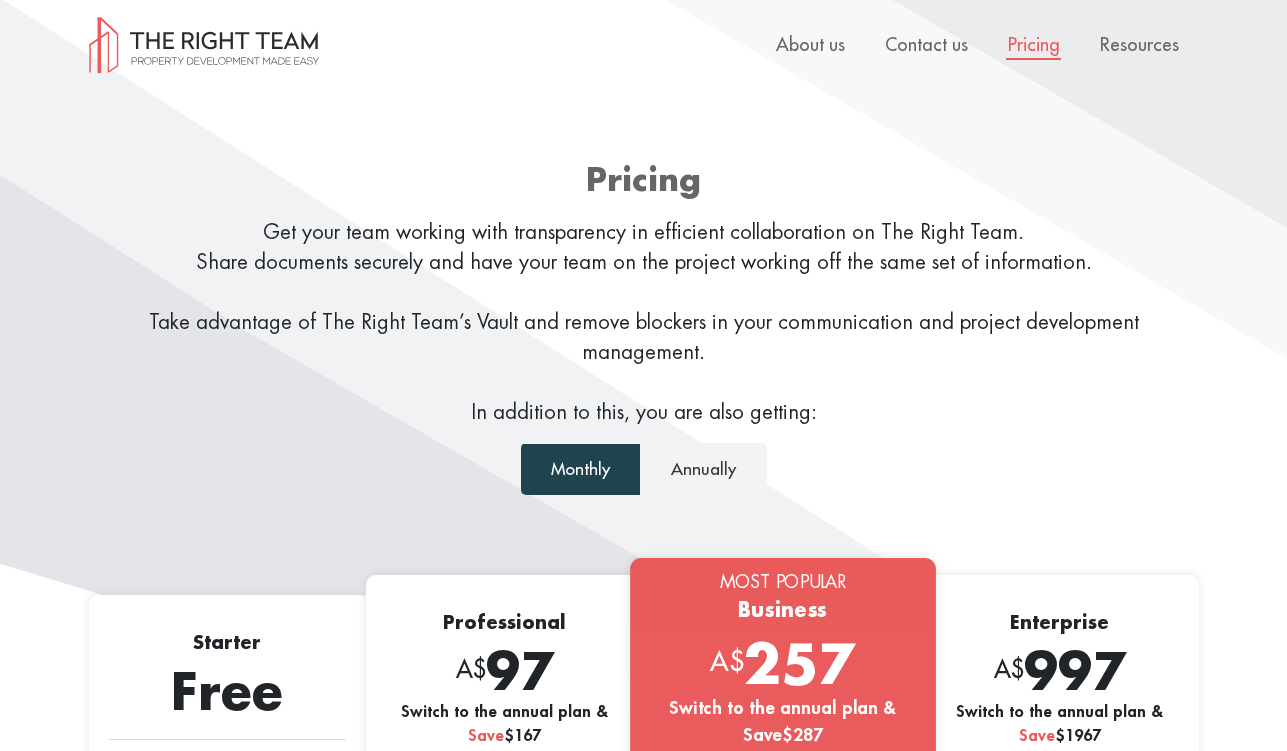 scroll, scrollTop: 0, scrollLeft: 0, axis: both 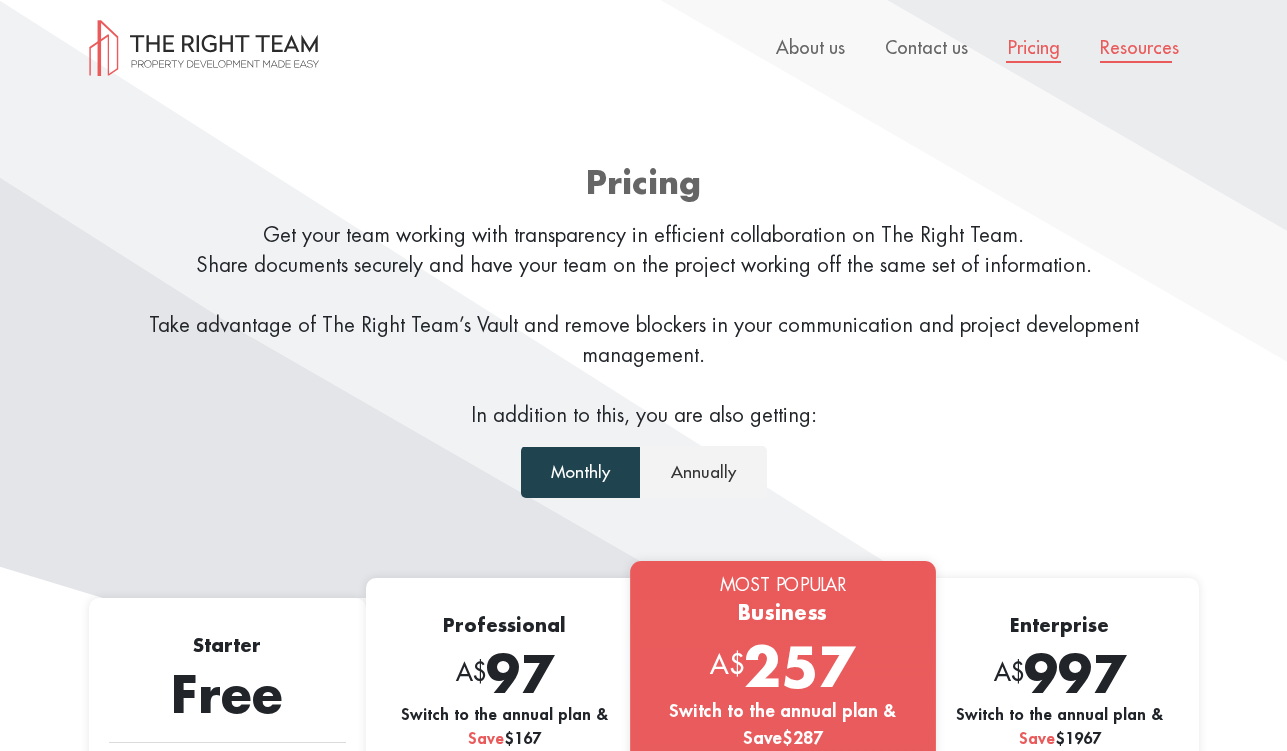 click on "Resources" at bounding box center (1139, 48) 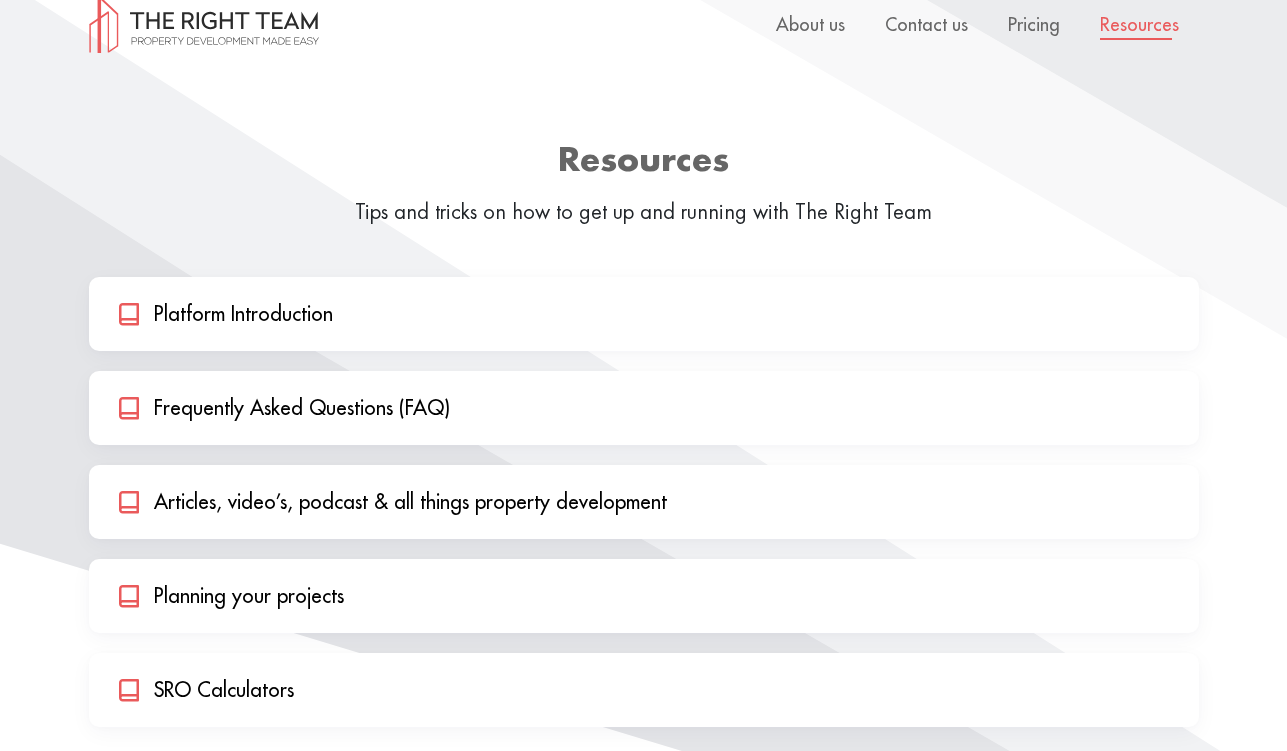 scroll, scrollTop: 0, scrollLeft: 0, axis: both 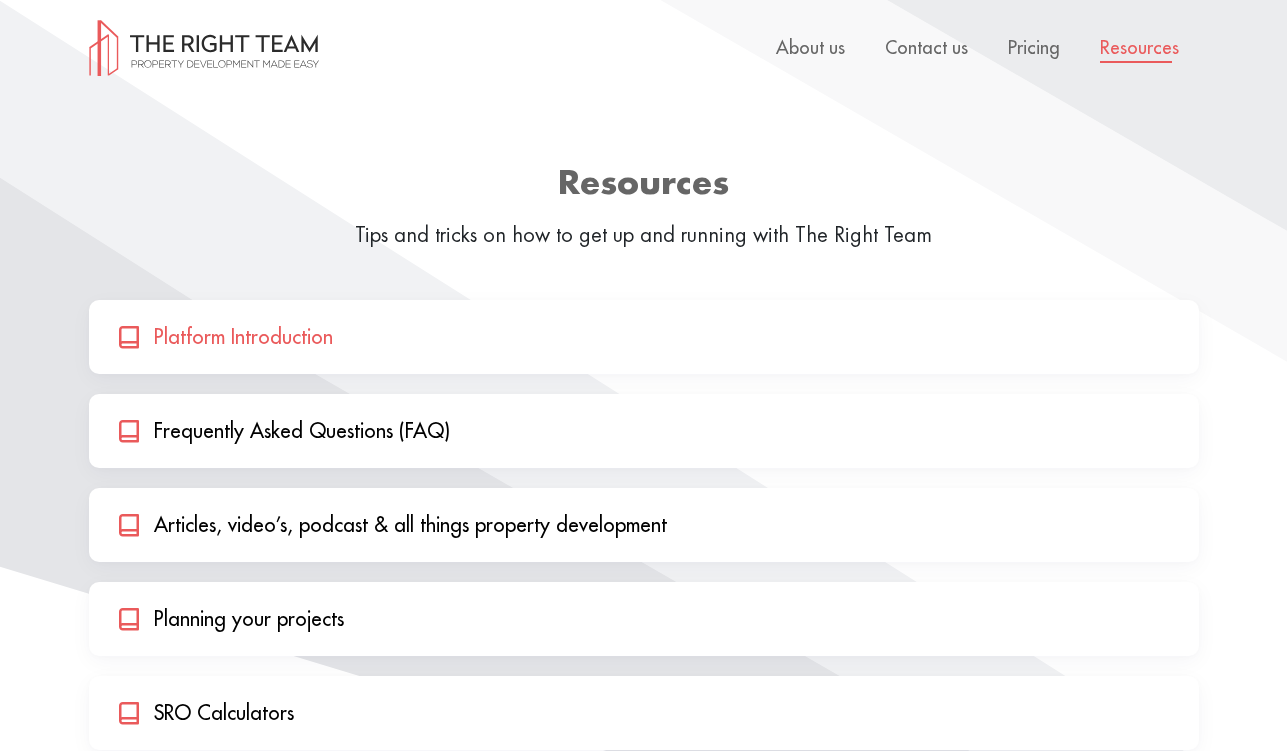 click on "Platform Introduction" at bounding box center (644, 337) 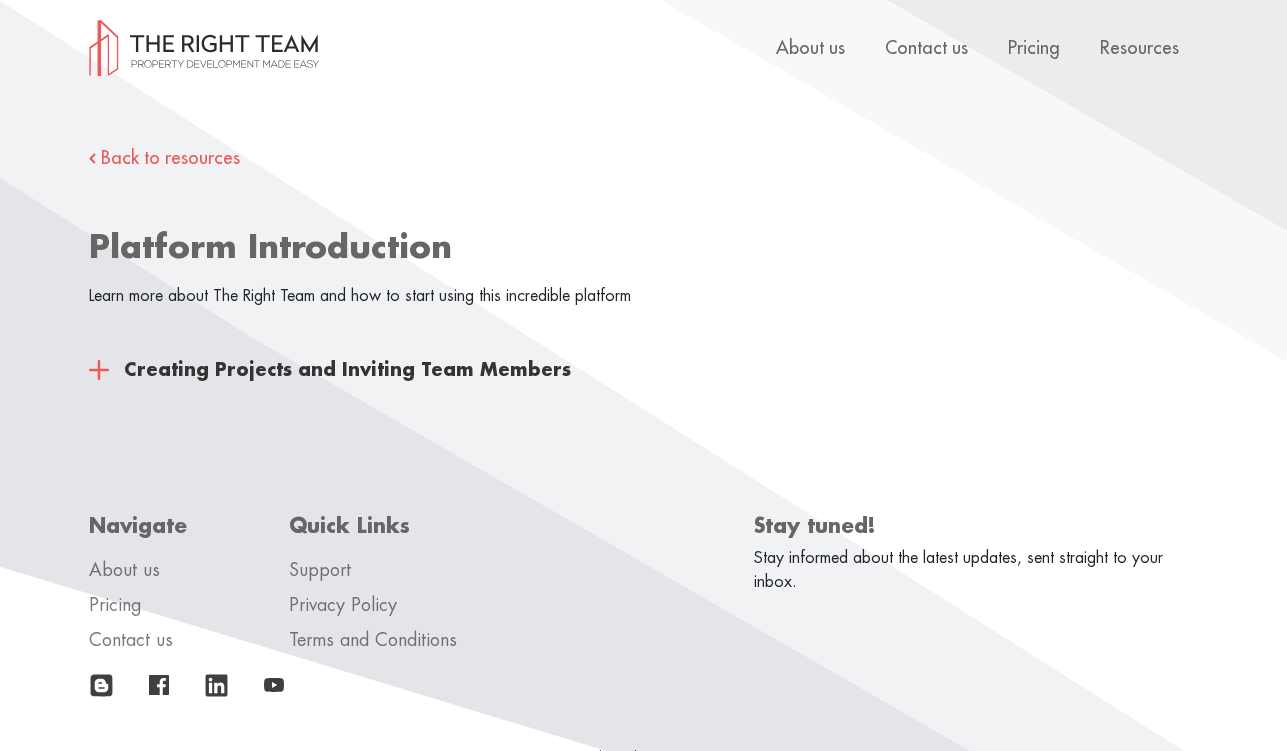 scroll, scrollTop: 0, scrollLeft: 0, axis: both 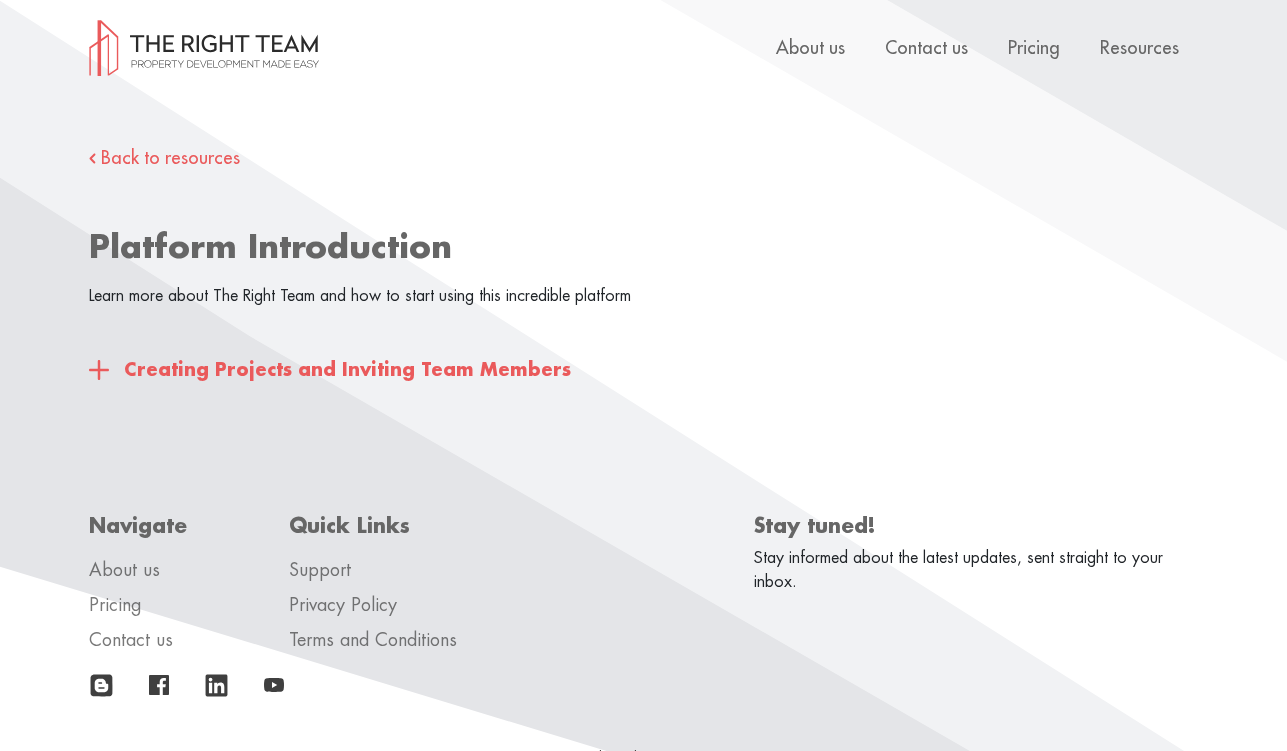 click on "Creating Projects and Inviting Team Members" at bounding box center [646, 370] 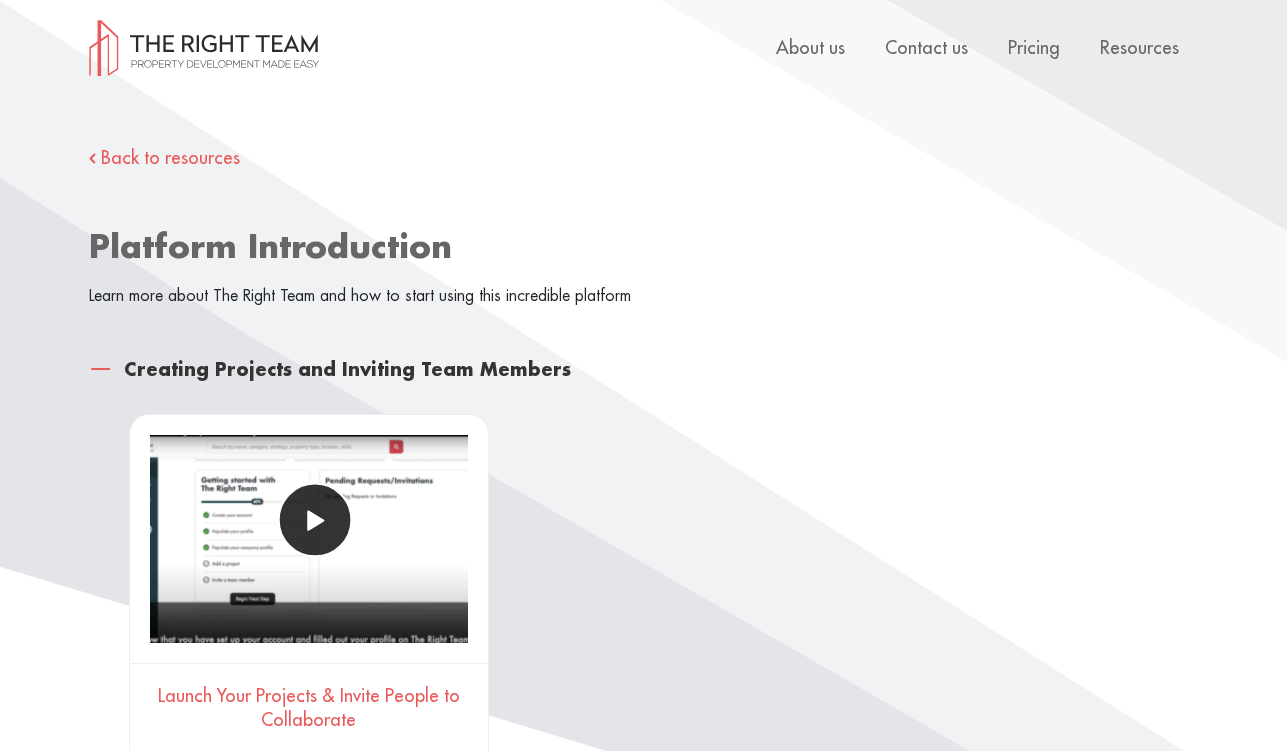 click at bounding box center (314, 520) 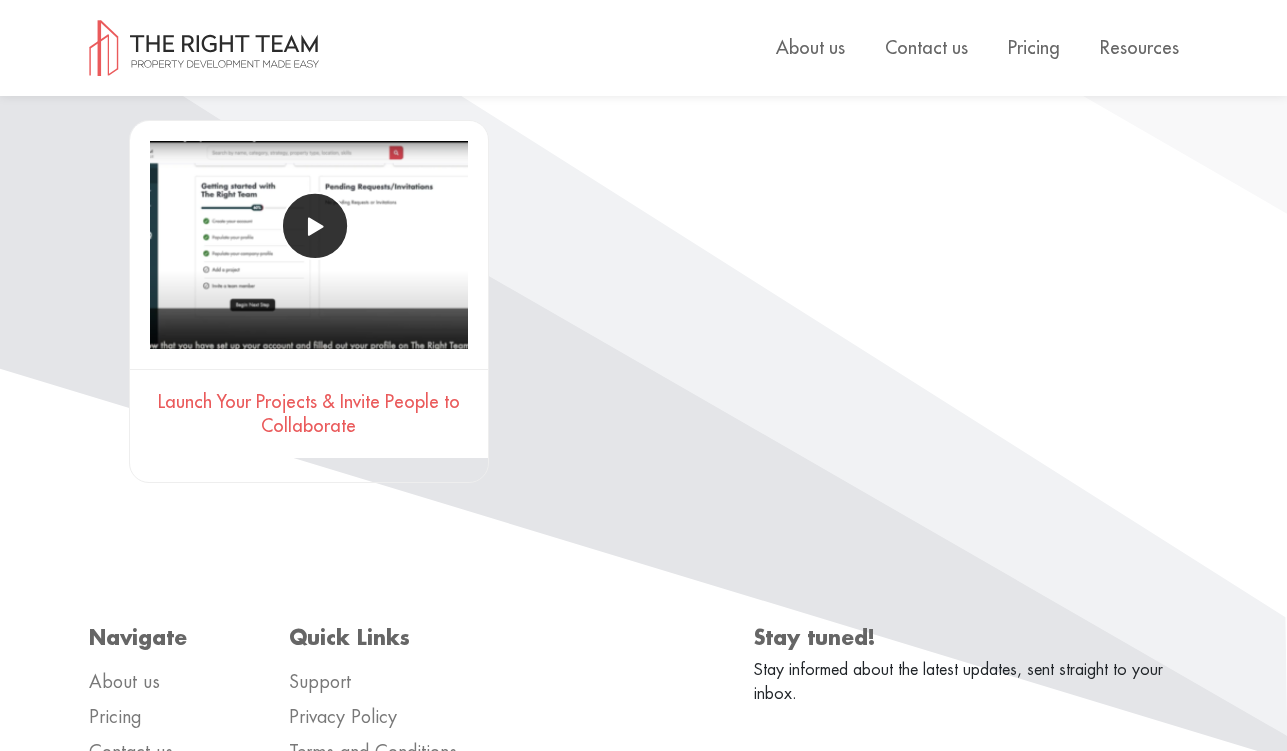 scroll, scrollTop: 200, scrollLeft: 0, axis: vertical 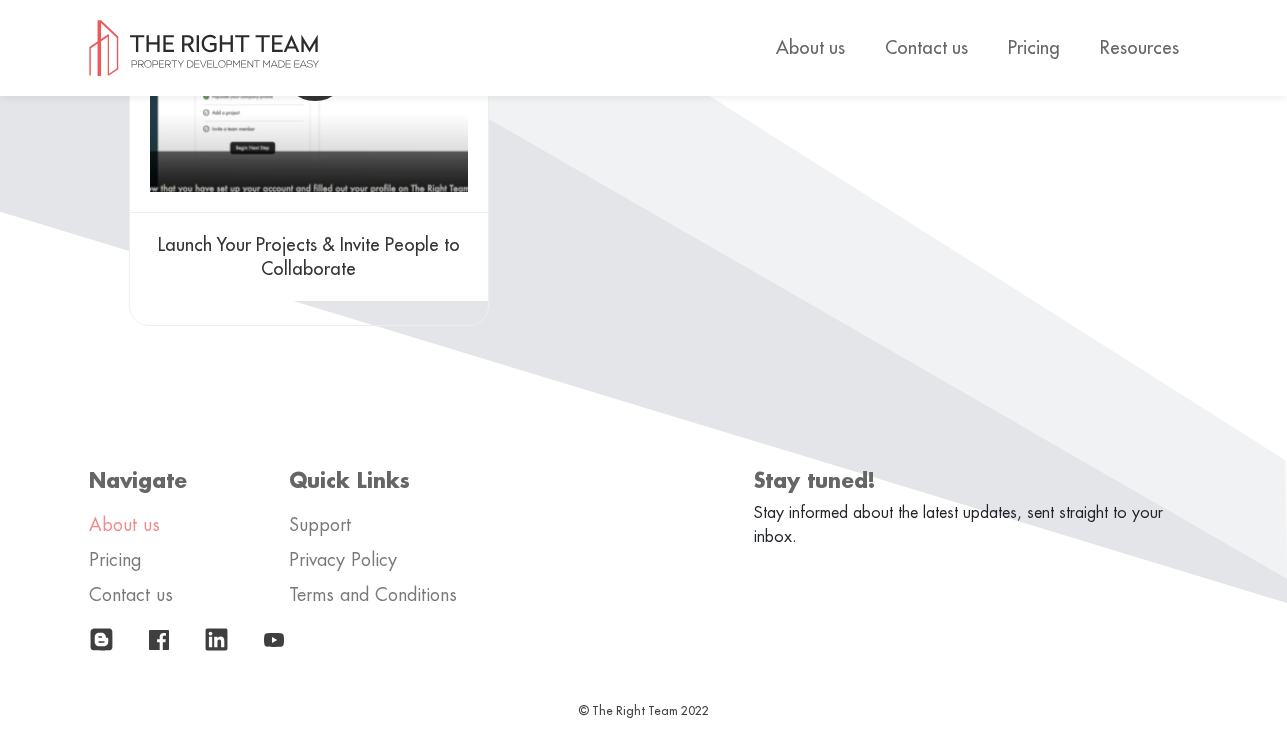 click on "About us" at bounding box center [124, 525] 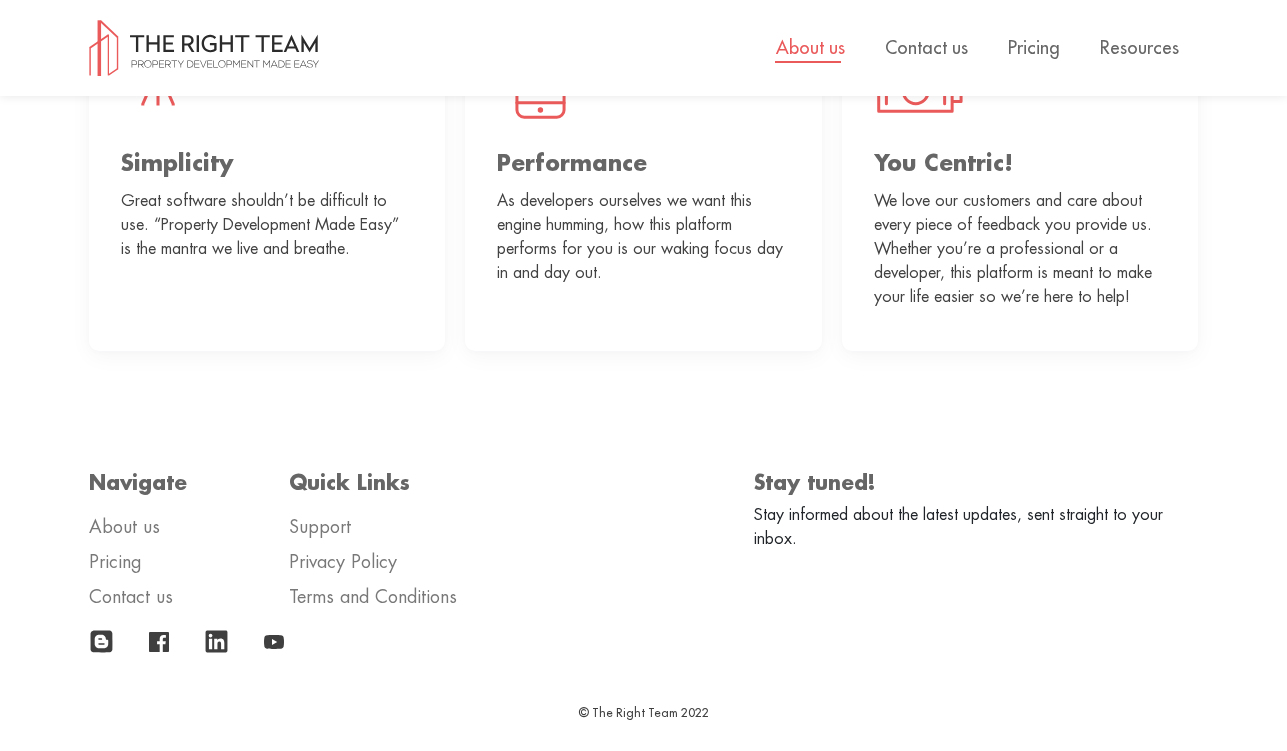 scroll, scrollTop: 1310, scrollLeft: 0, axis: vertical 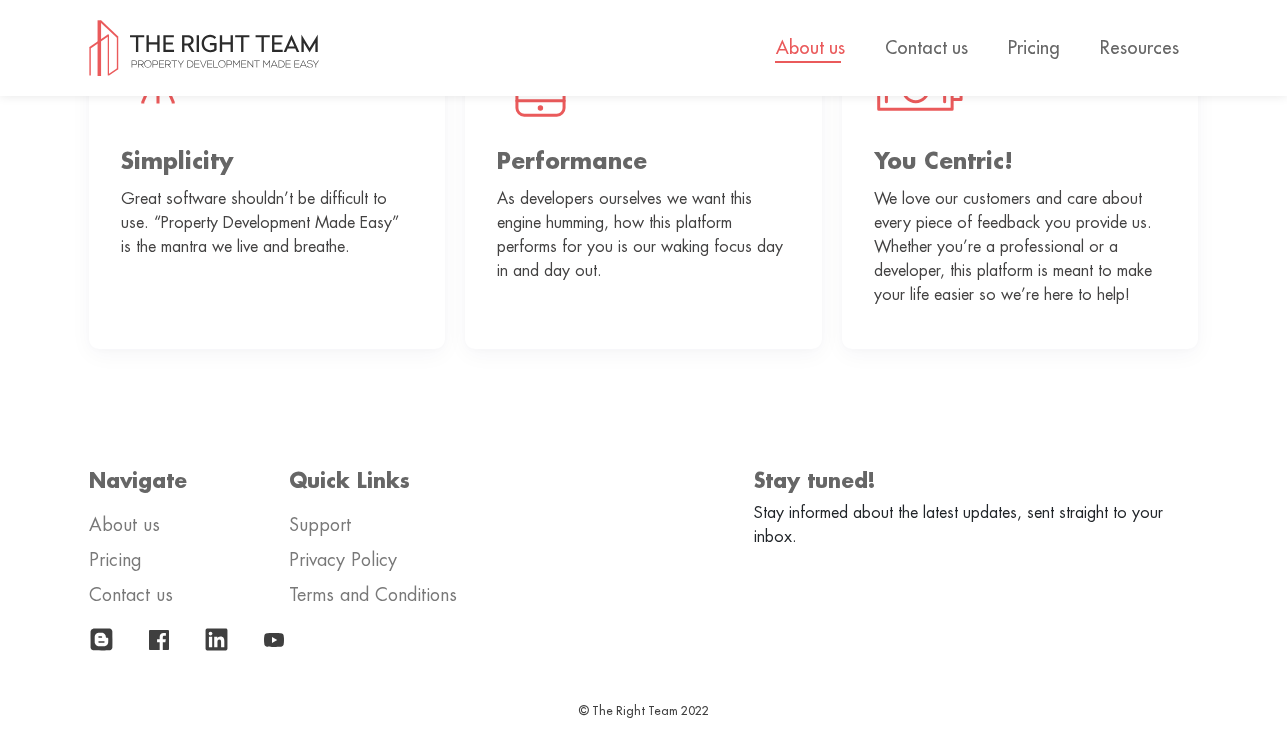 click at bounding box center (274, 640) 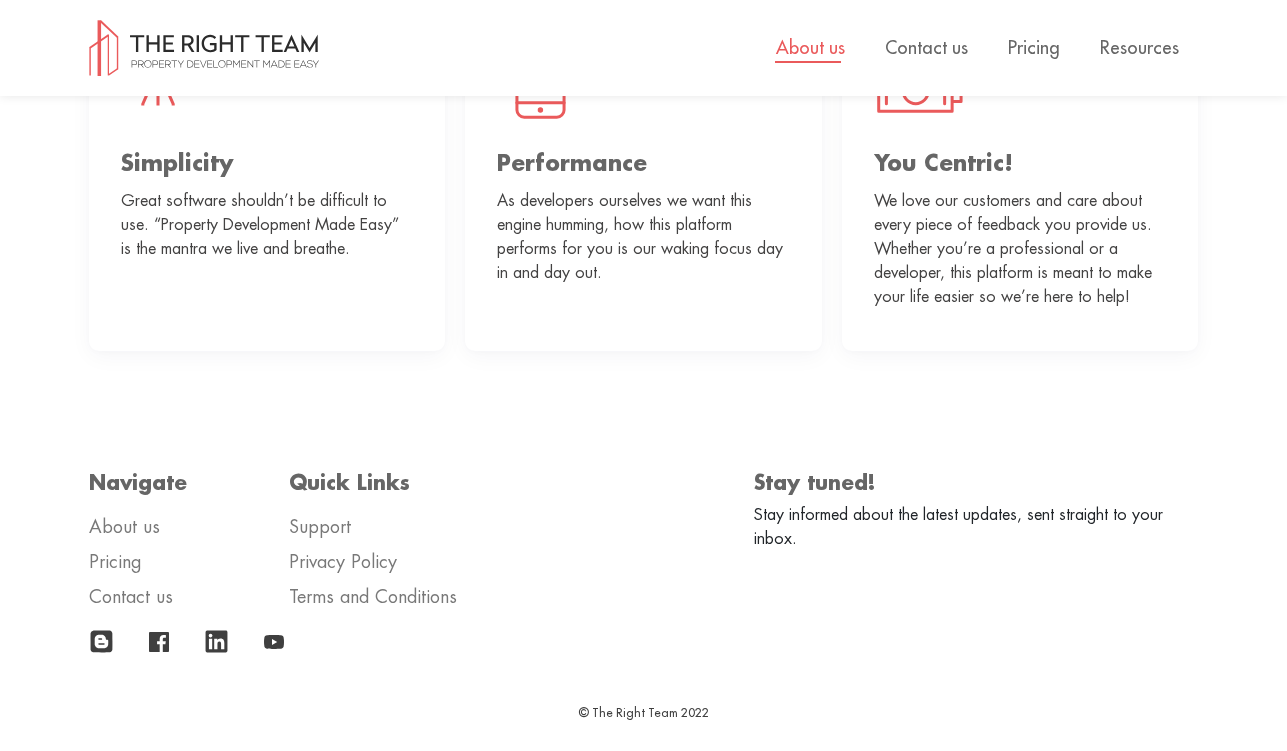 scroll, scrollTop: 1310, scrollLeft: 0, axis: vertical 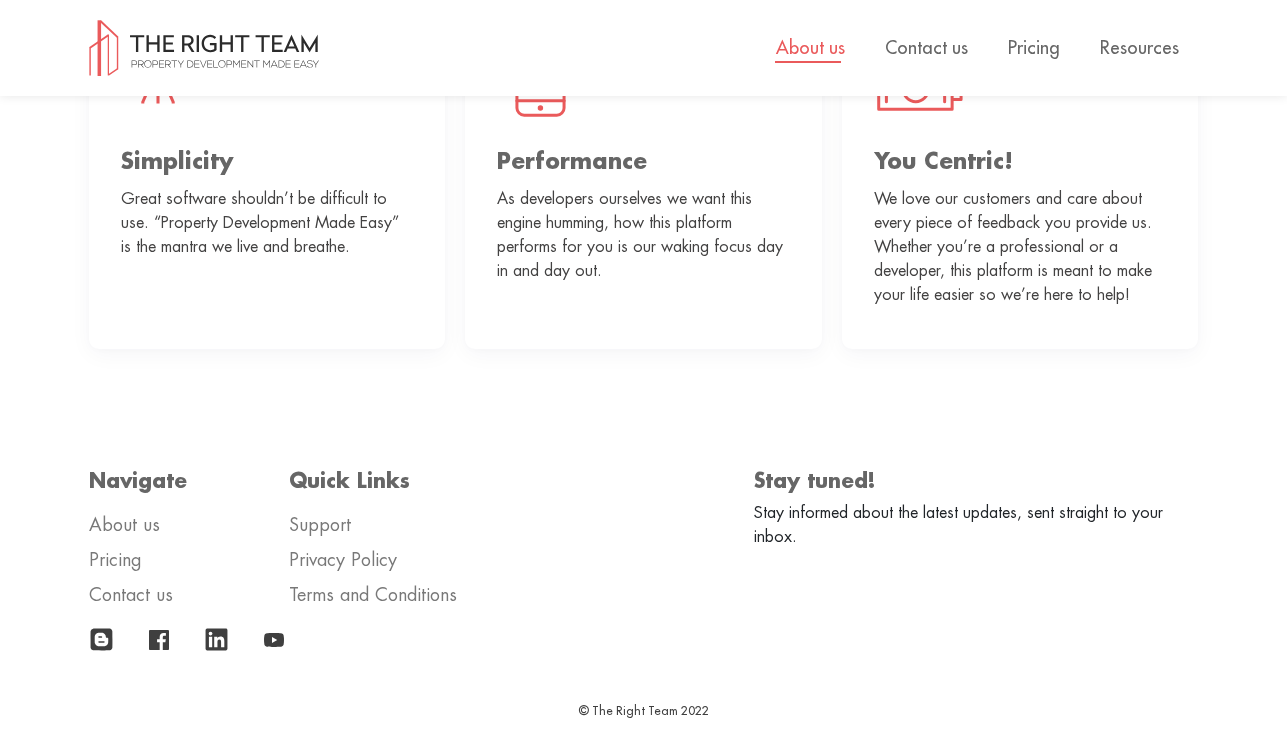 click at bounding box center (159, 640) 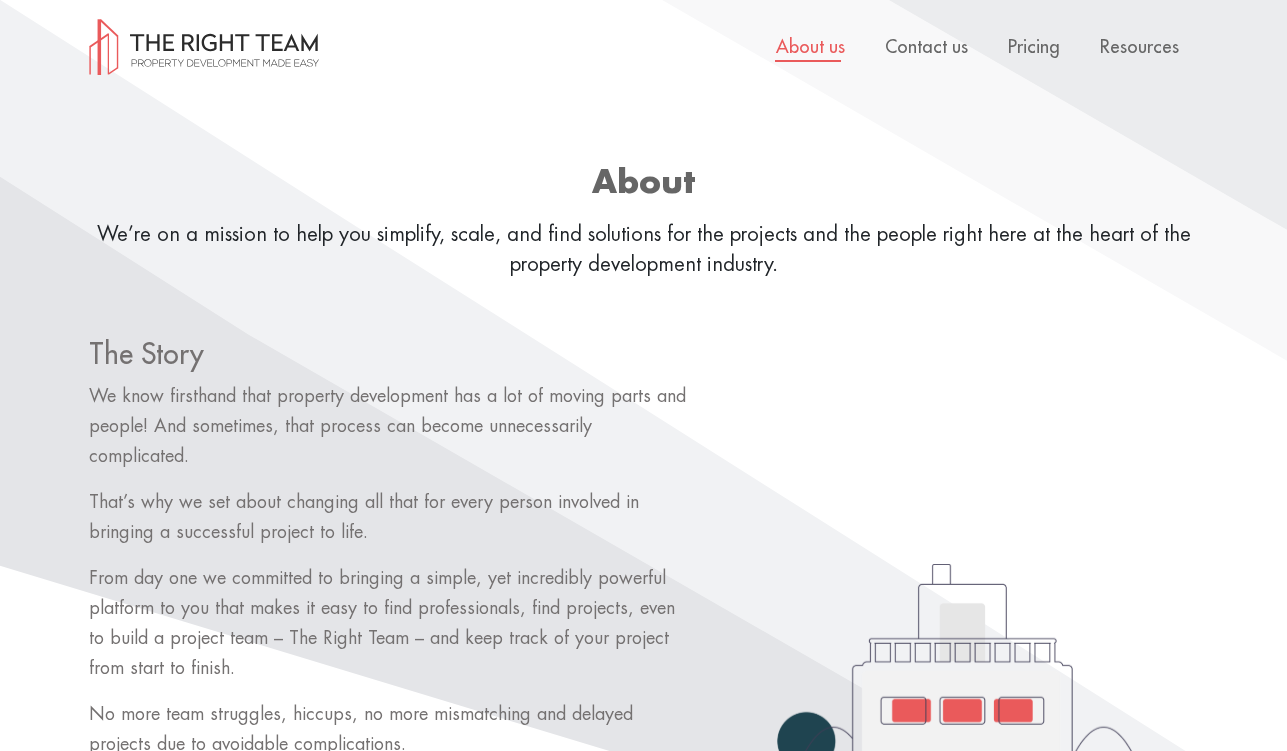 scroll, scrollTop: 0, scrollLeft: 0, axis: both 